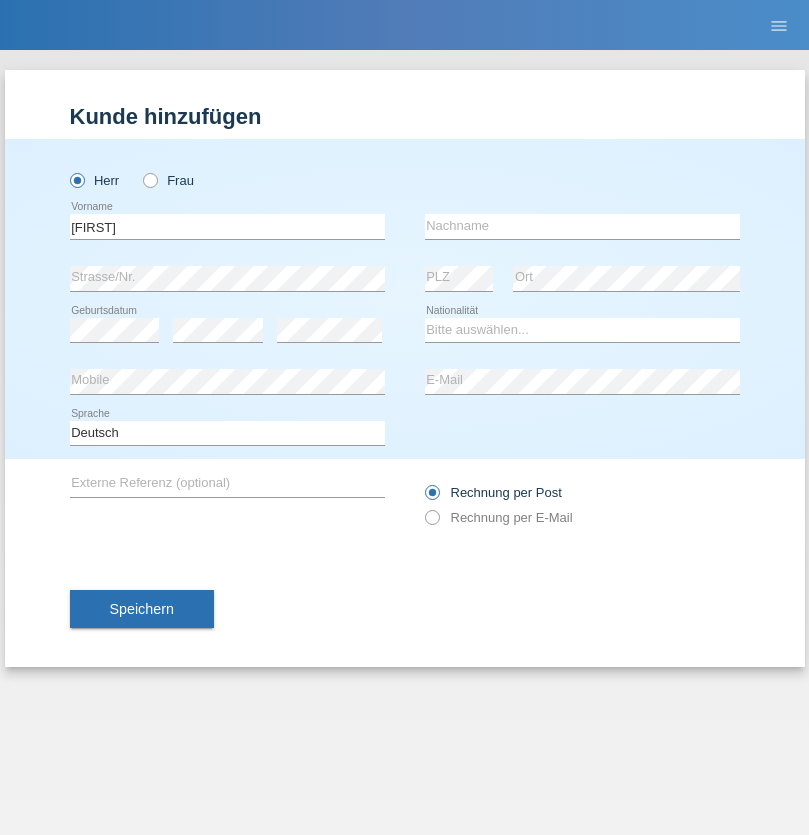scroll, scrollTop: 0, scrollLeft: 0, axis: both 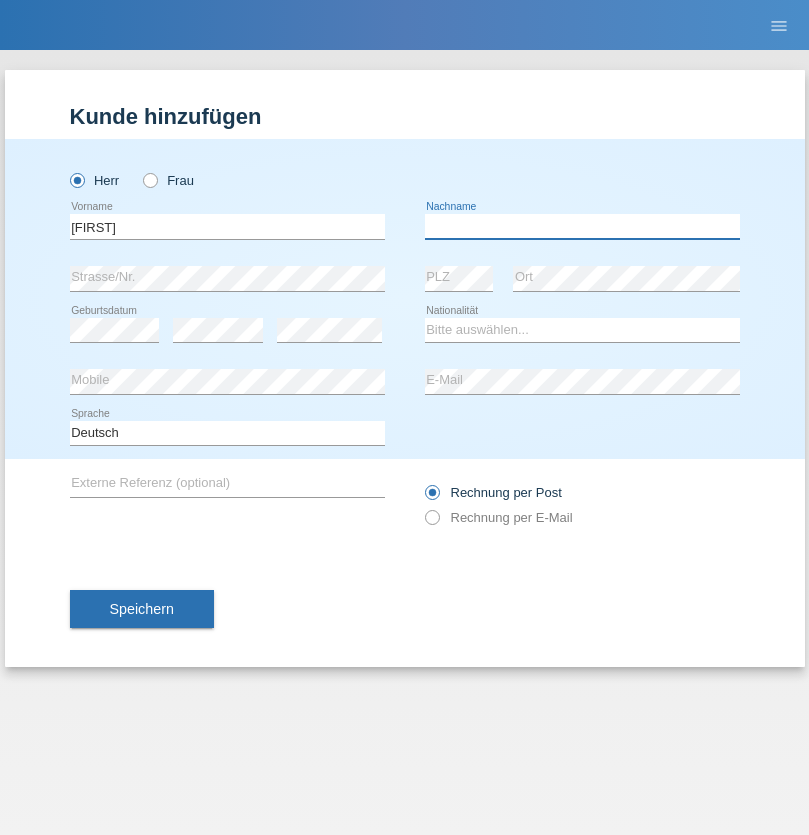 click at bounding box center [582, 226] 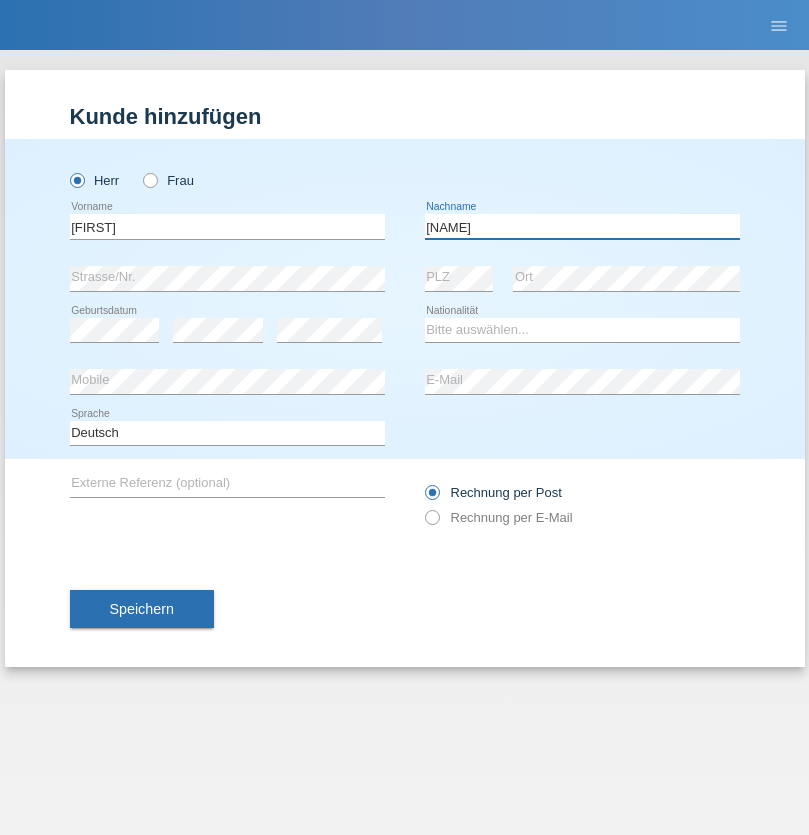 type on "[NAME]" 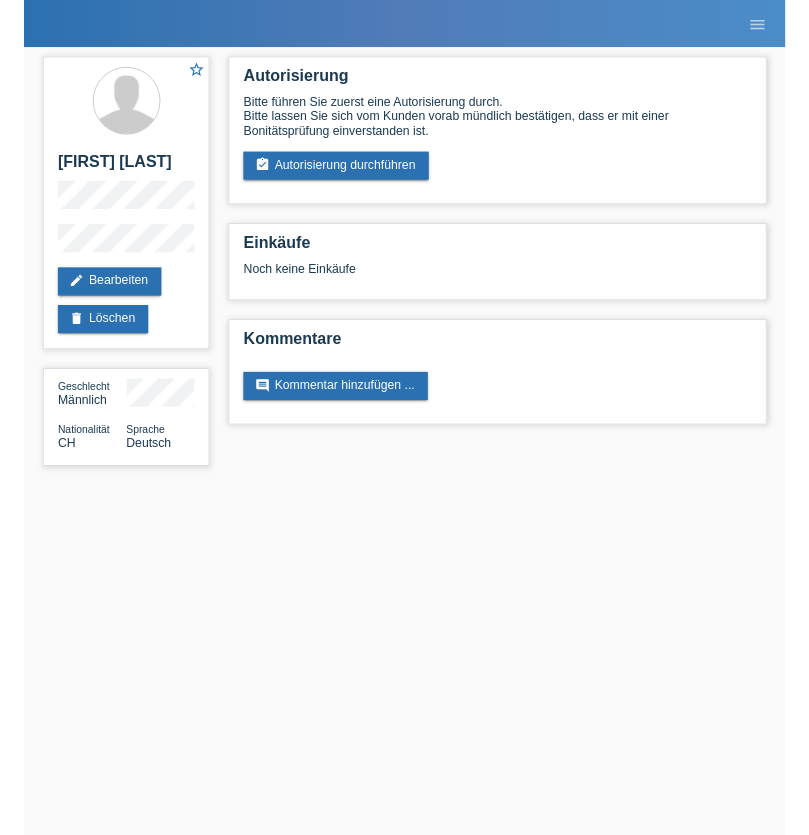scroll, scrollTop: 0, scrollLeft: 0, axis: both 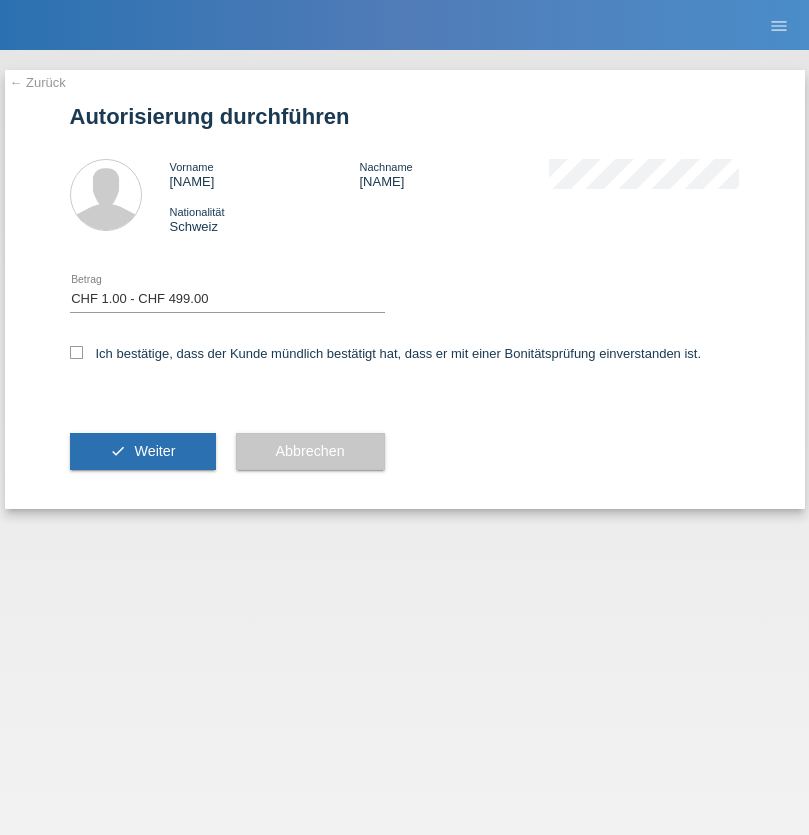 checkbox on "true" 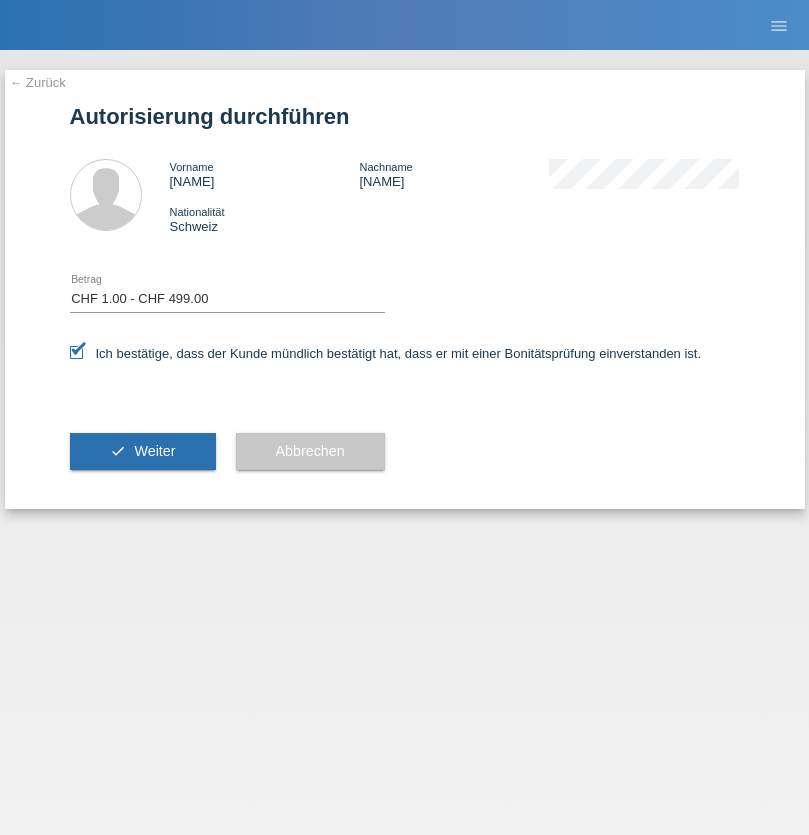 scroll, scrollTop: 0, scrollLeft: 0, axis: both 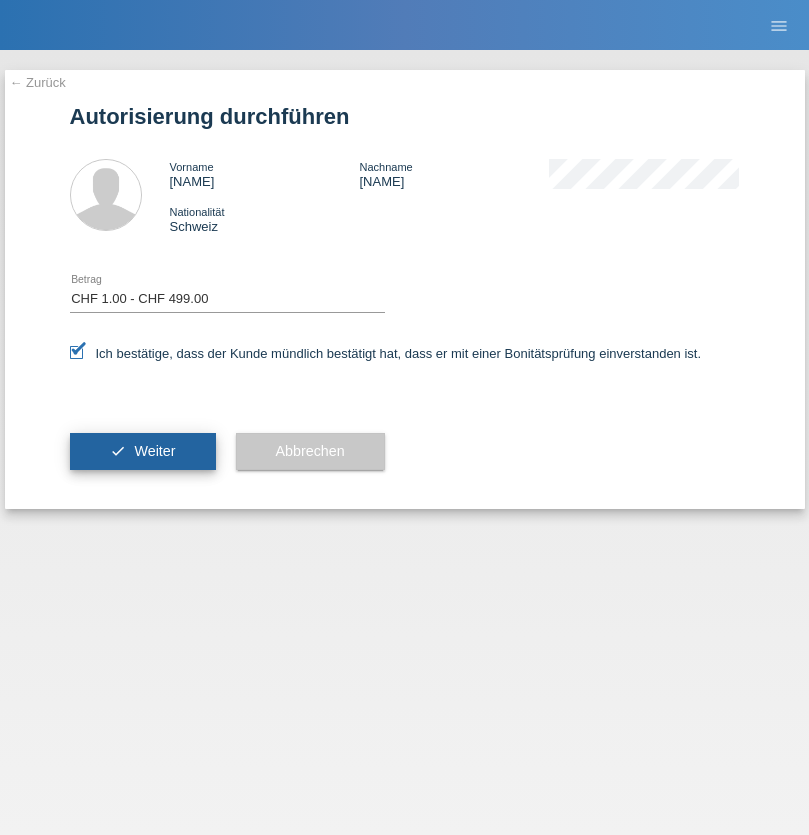 click on "Weiter" at bounding box center (154, 451) 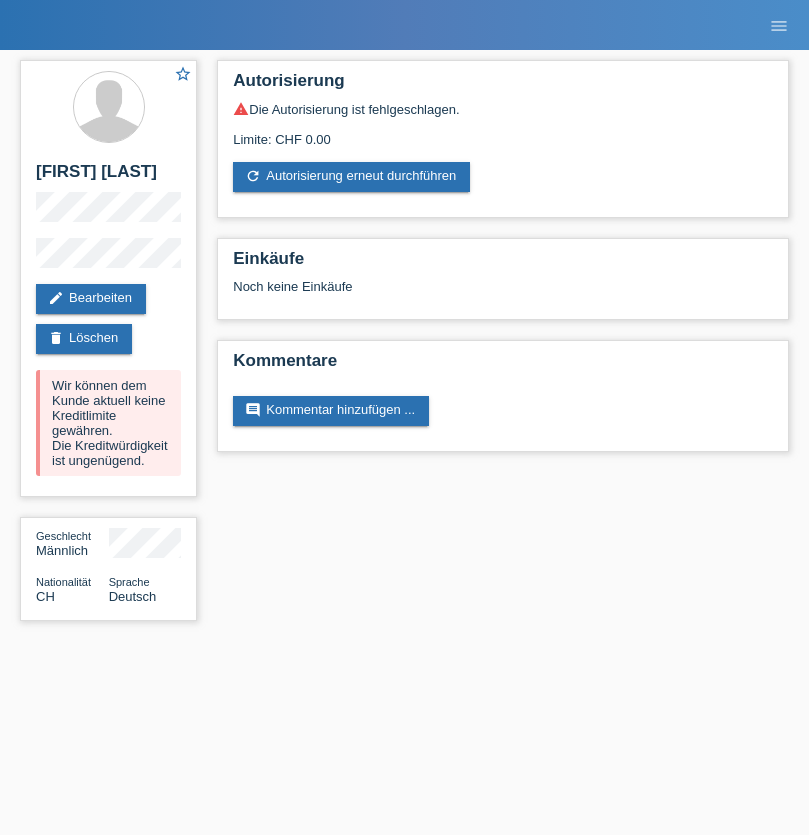 scroll, scrollTop: 0, scrollLeft: 0, axis: both 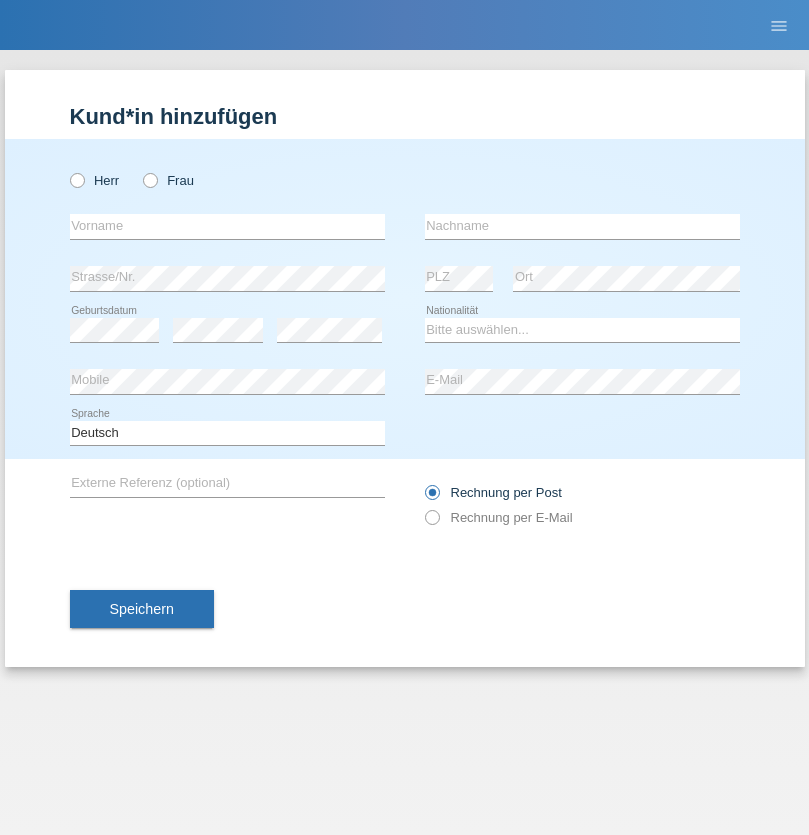 radio on "true" 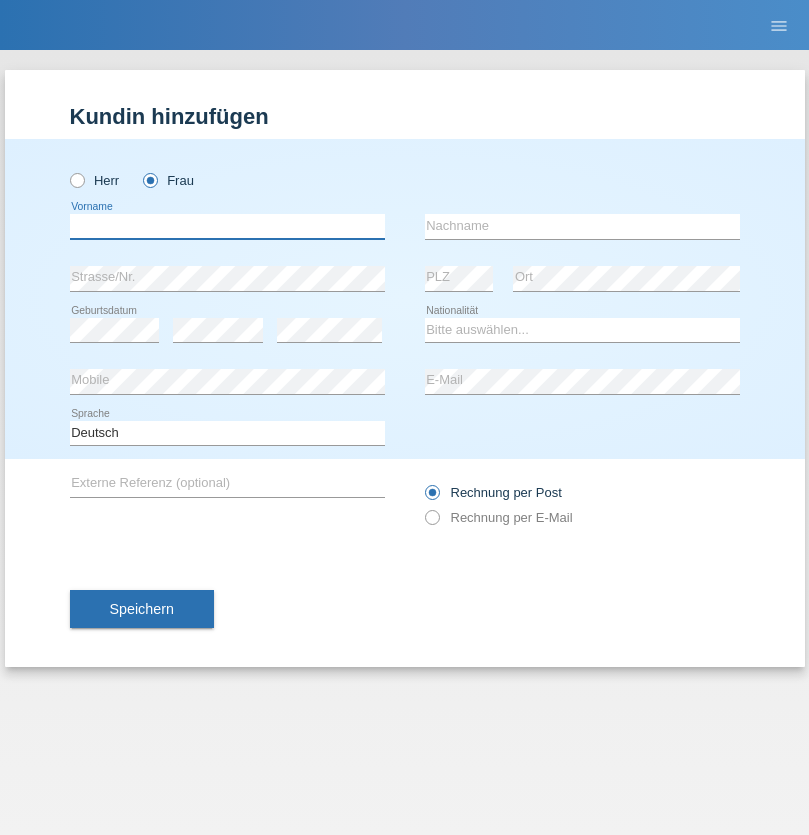 click at bounding box center (227, 226) 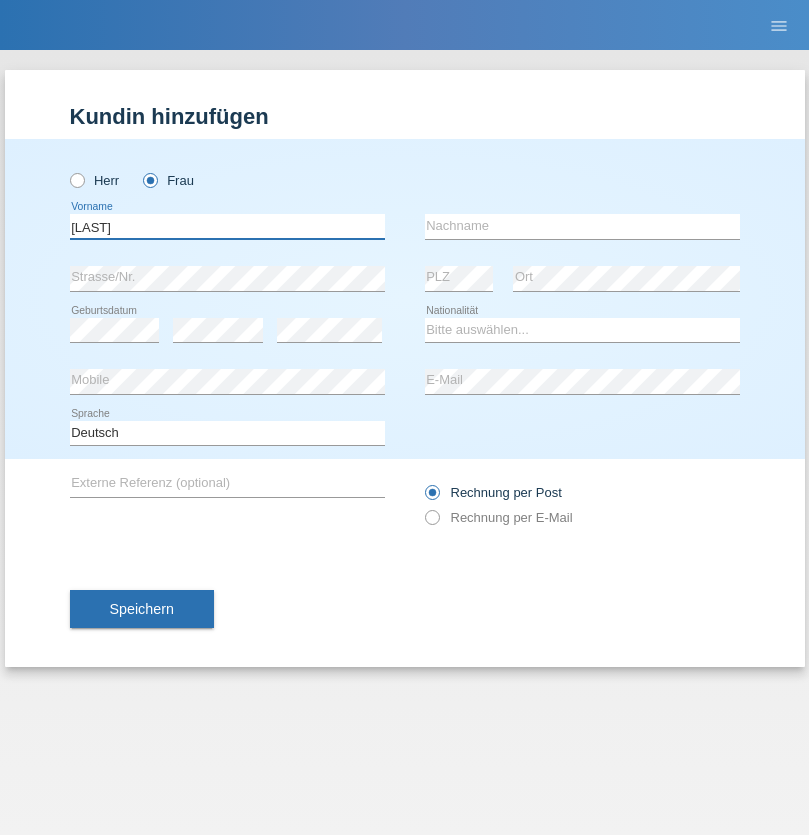 type on "[LAST]" 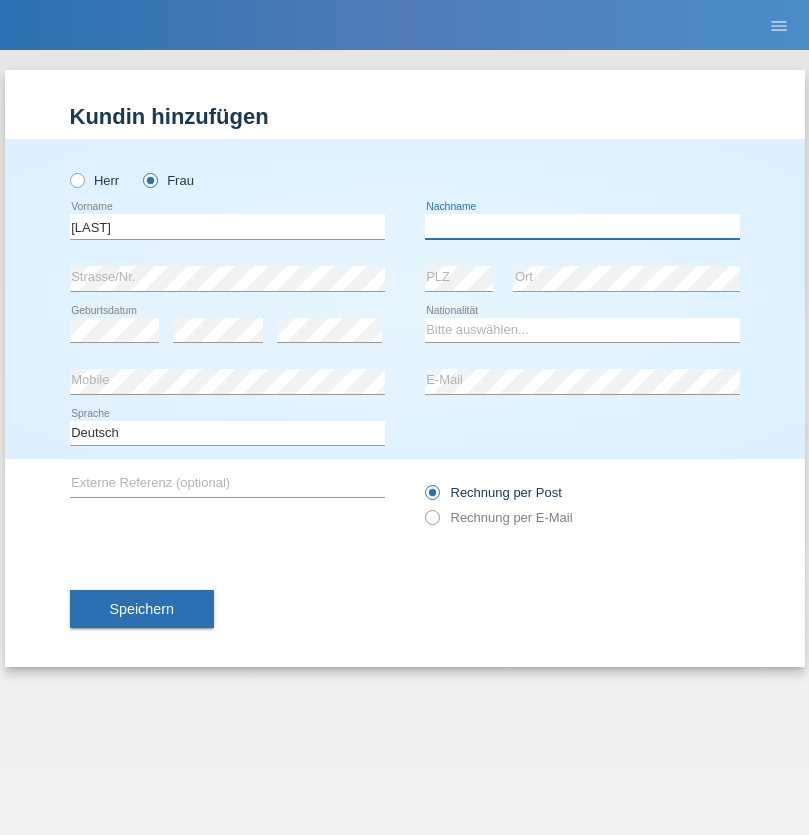click at bounding box center (582, 226) 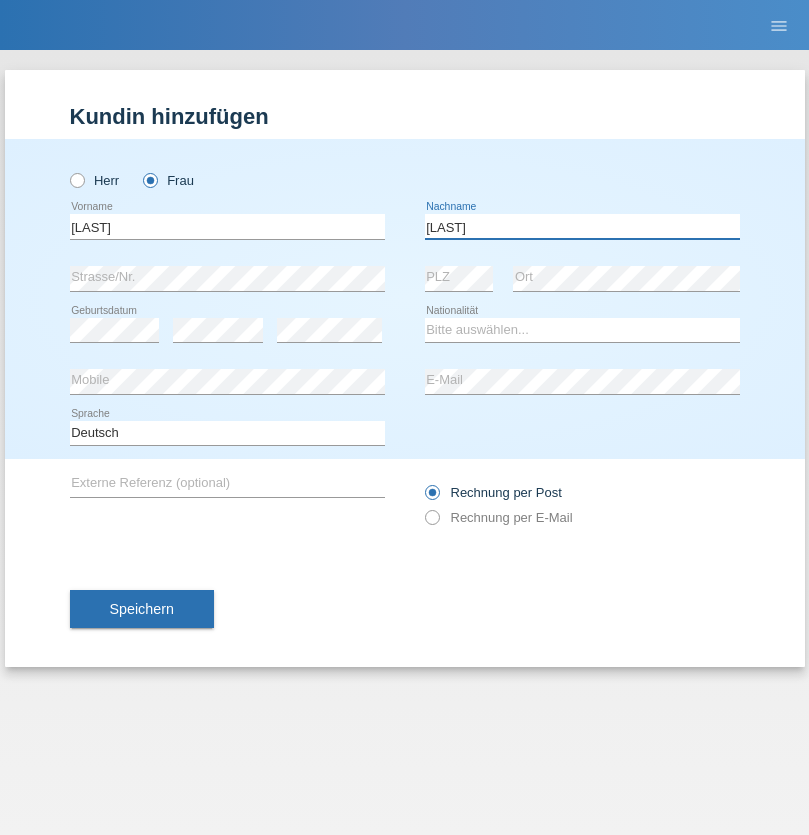 type on "[LAST]" 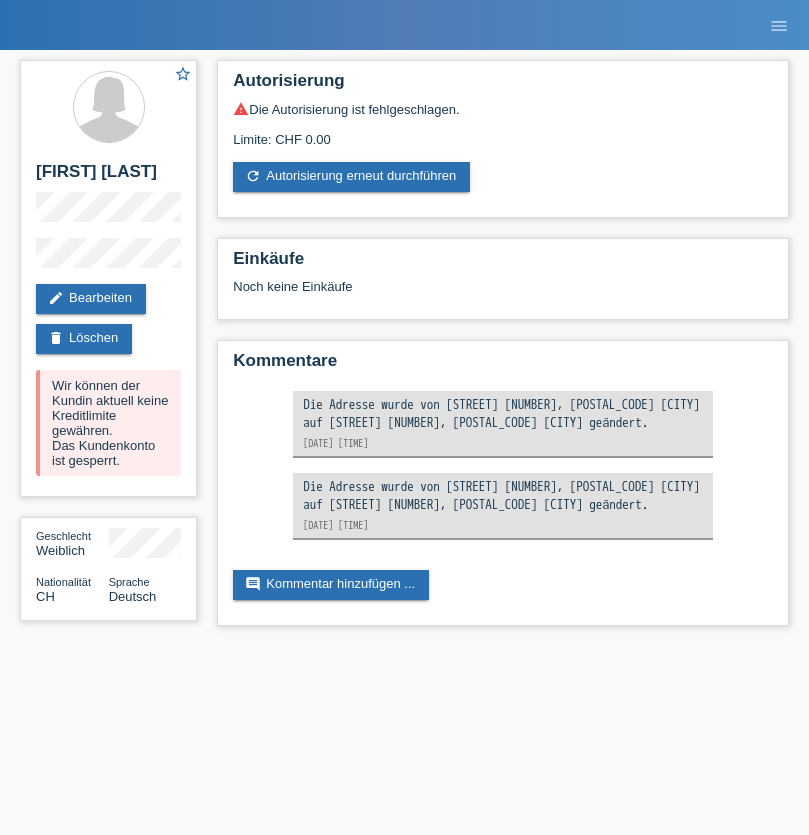 scroll, scrollTop: 0, scrollLeft: 0, axis: both 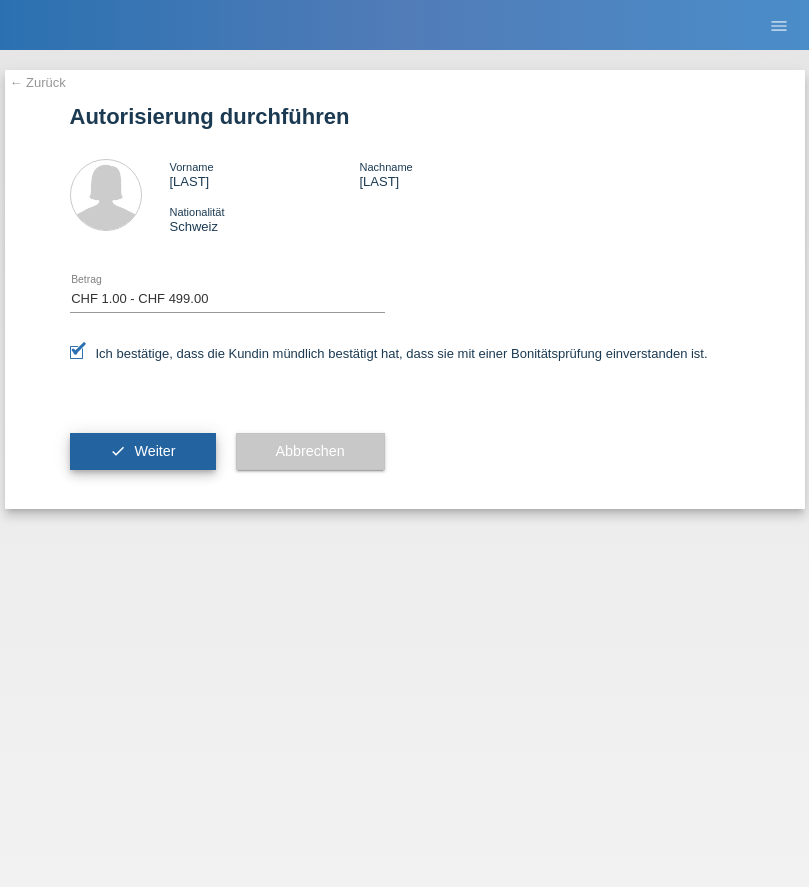 click on "Weiter" at bounding box center [154, 451] 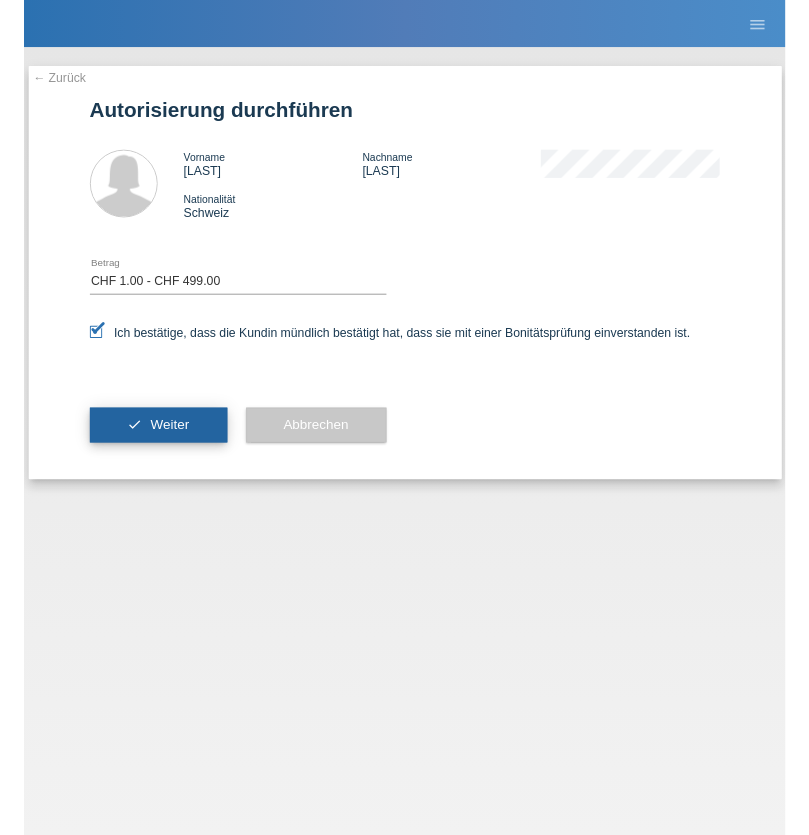 scroll, scrollTop: 0, scrollLeft: 0, axis: both 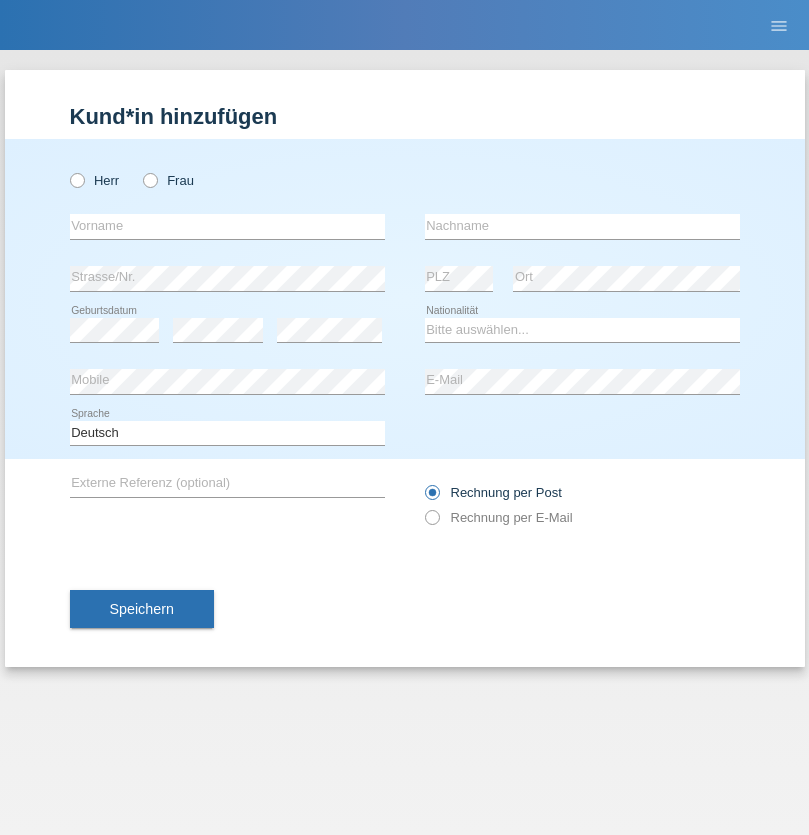 radio on "true" 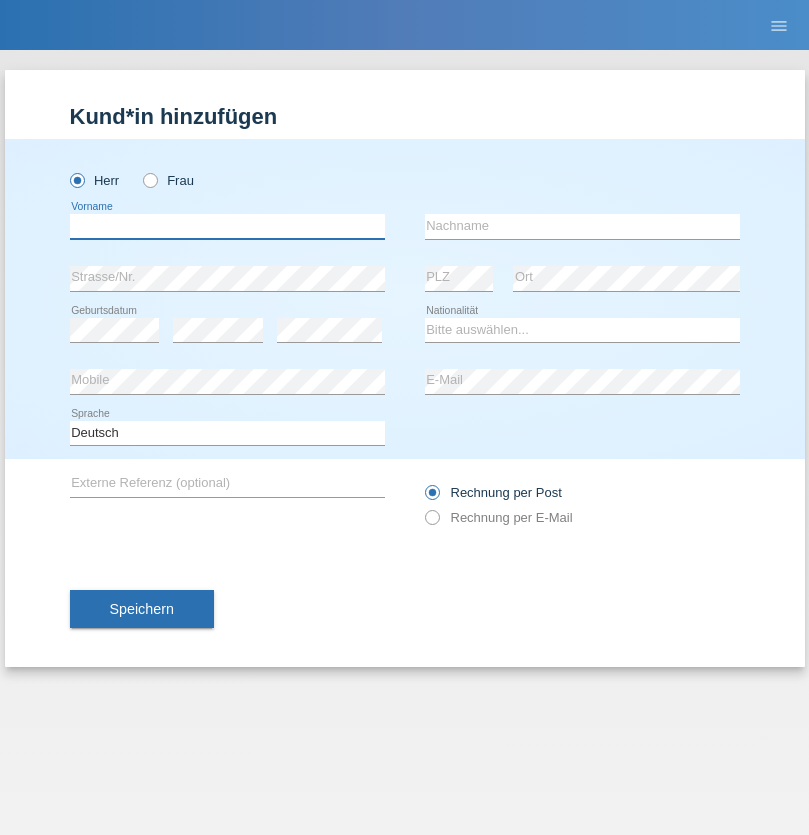 click at bounding box center (227, 226) 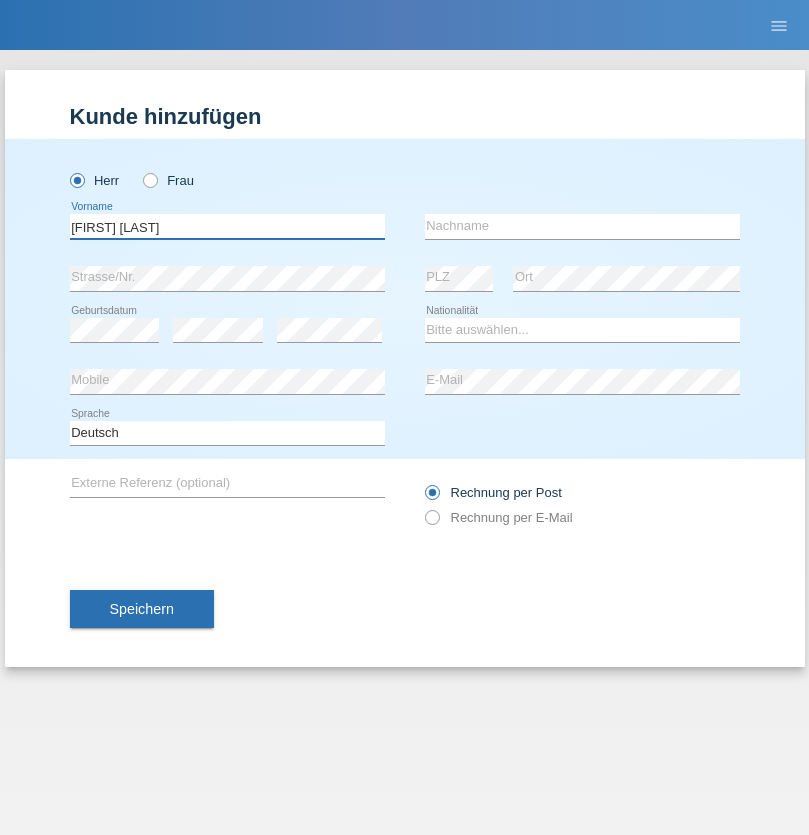 type on "[FIRST] [LAST]" 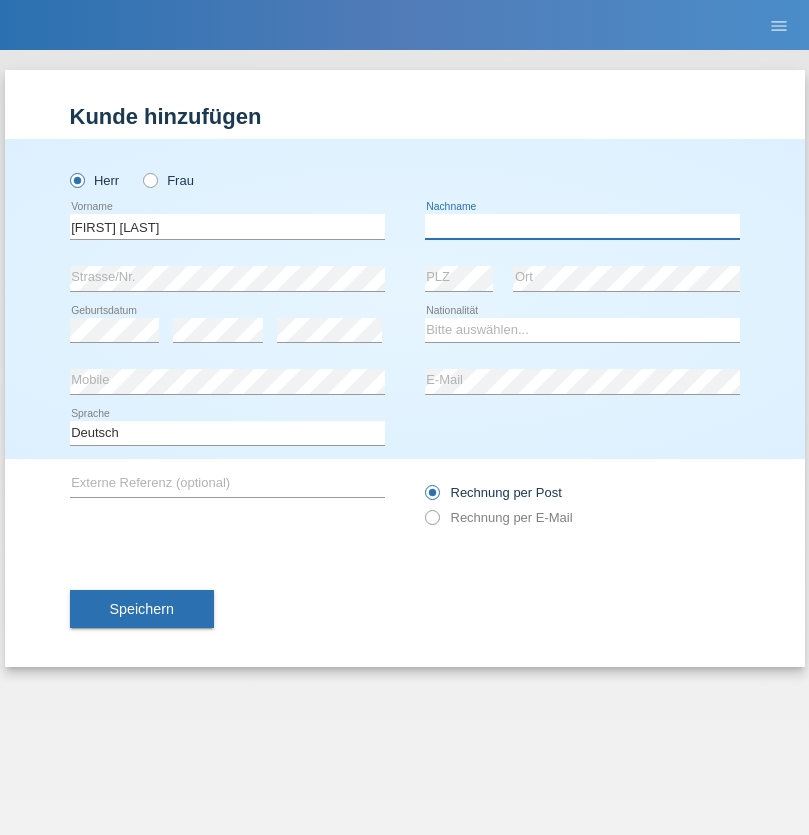 click at bounding box center (582, 226) 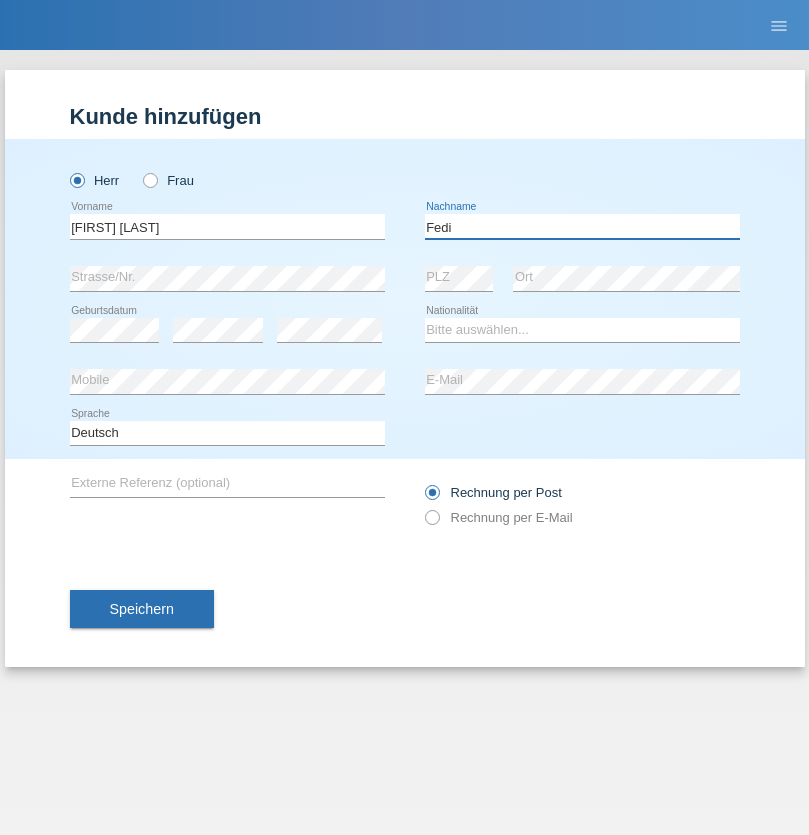 type on "Fedi" 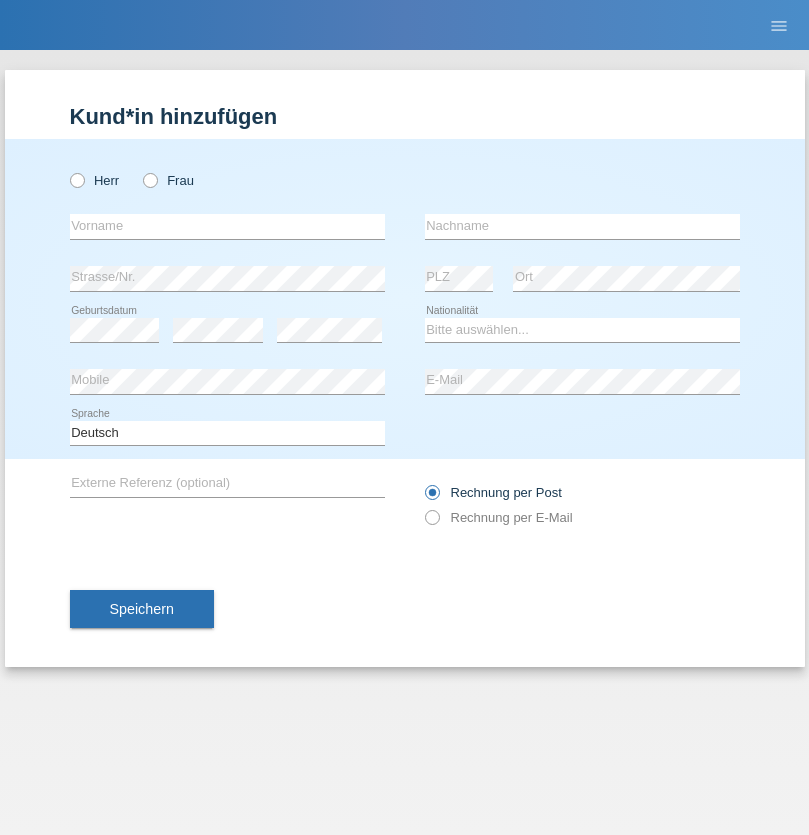 scroll, scrollTop: 0, scrollLeft: 0, axis: both 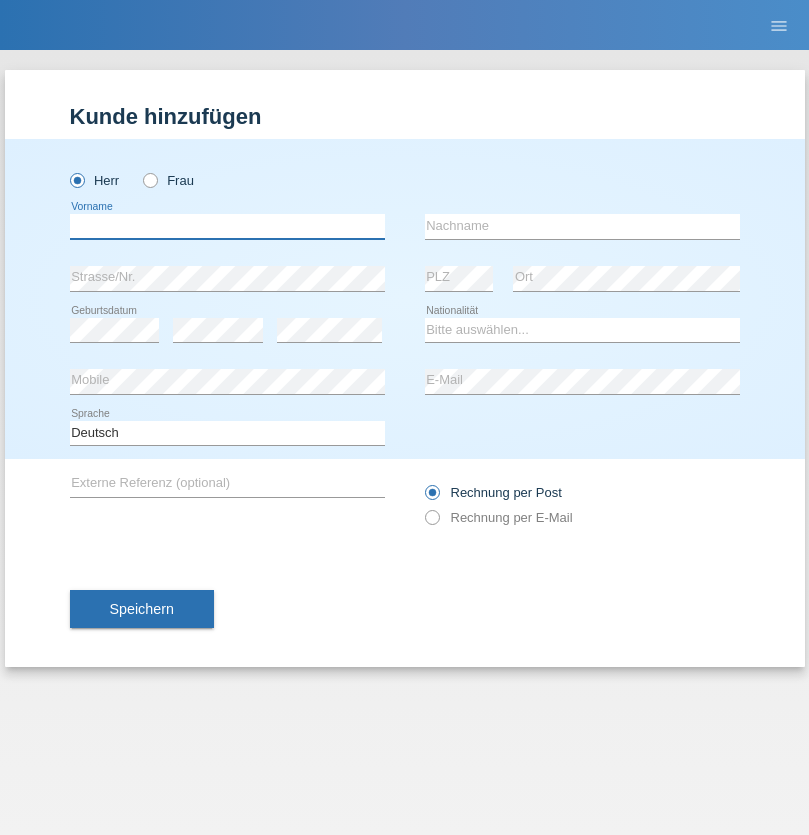 click at bounding box center (227, 226) 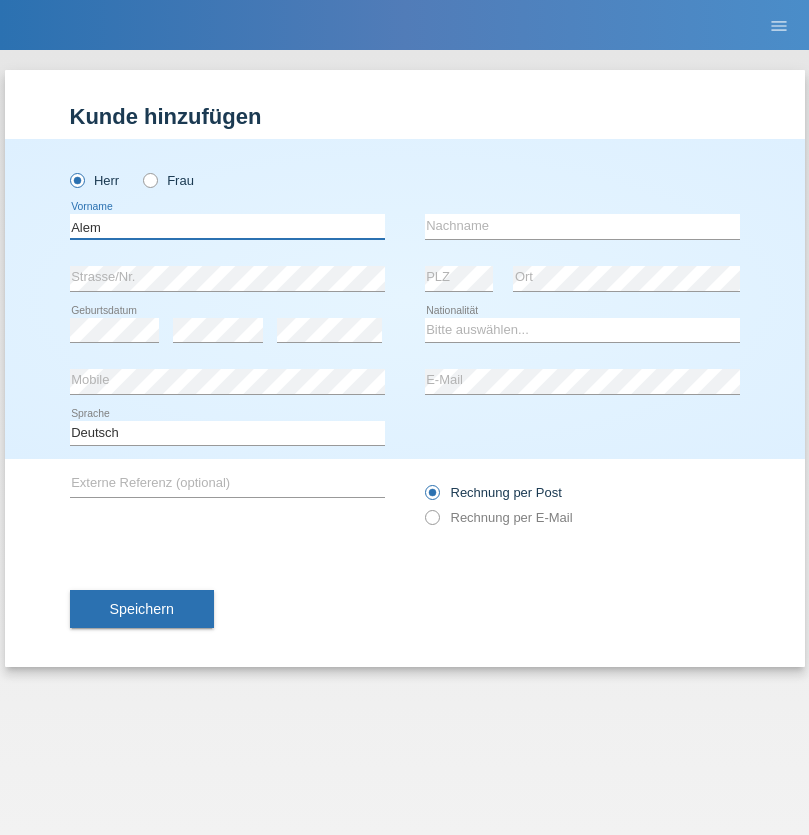 type on "Alem" 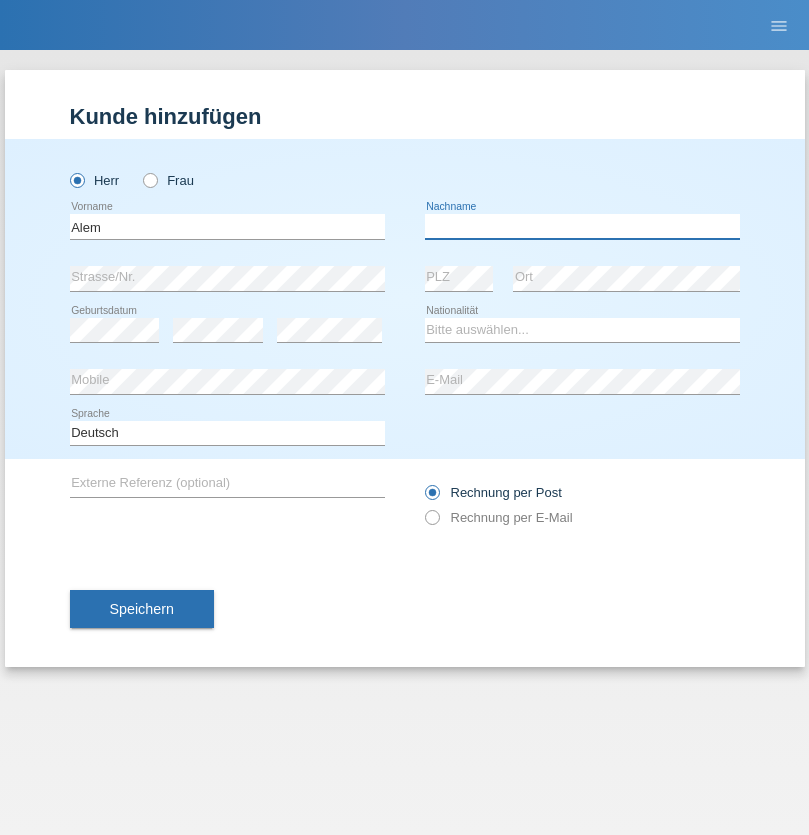 click at bounding box center [582, 226] 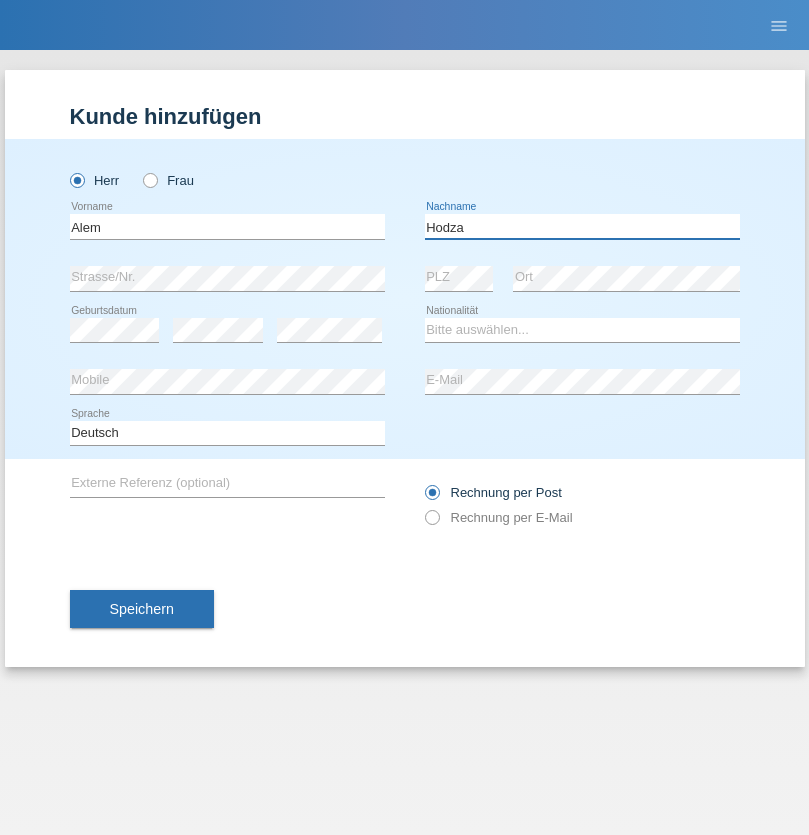 type on "Hodza" 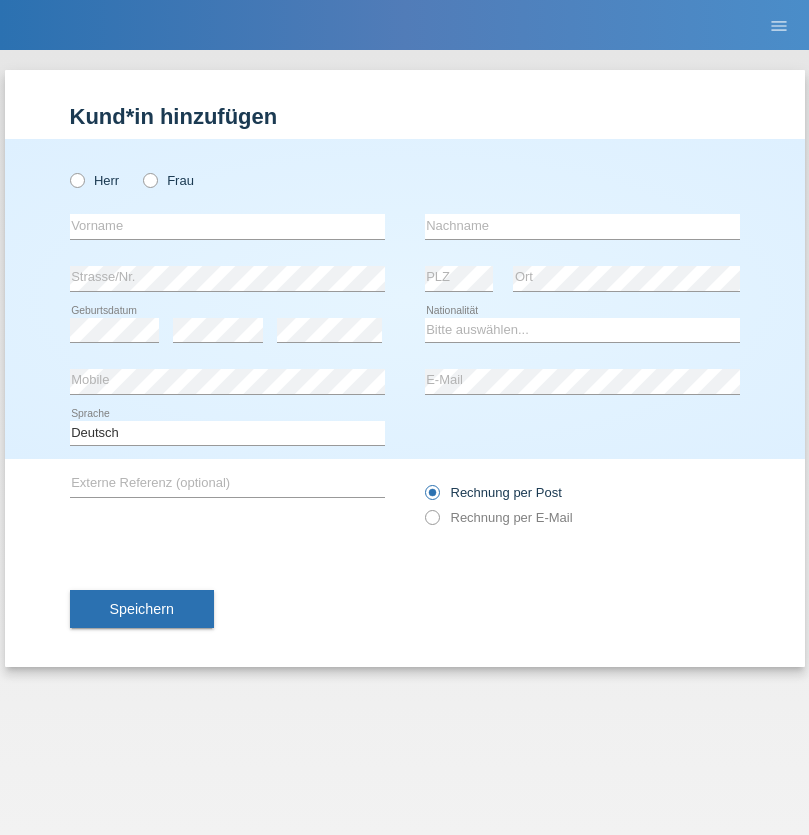 scroll, scrollTop: 0, scrollLeft: 0, axis: both 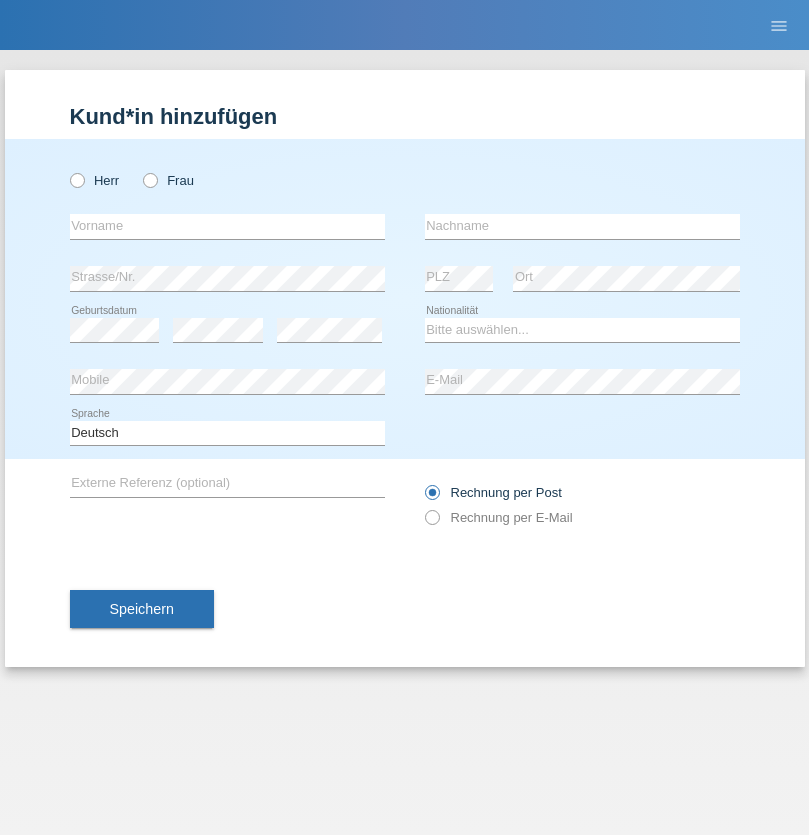 radio on "true" 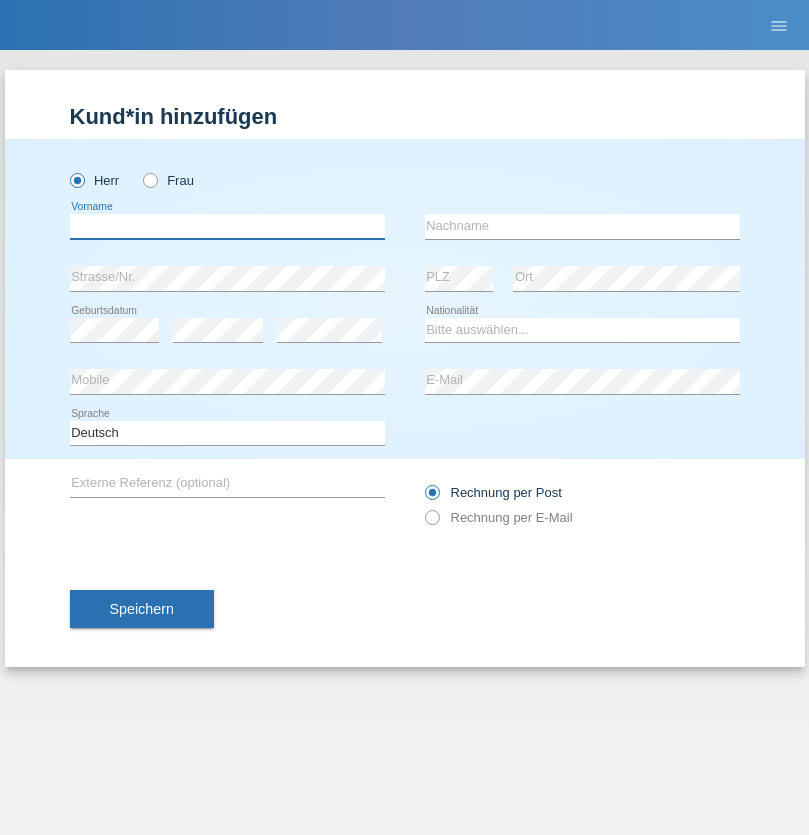 click at bounding box center (227, 226) 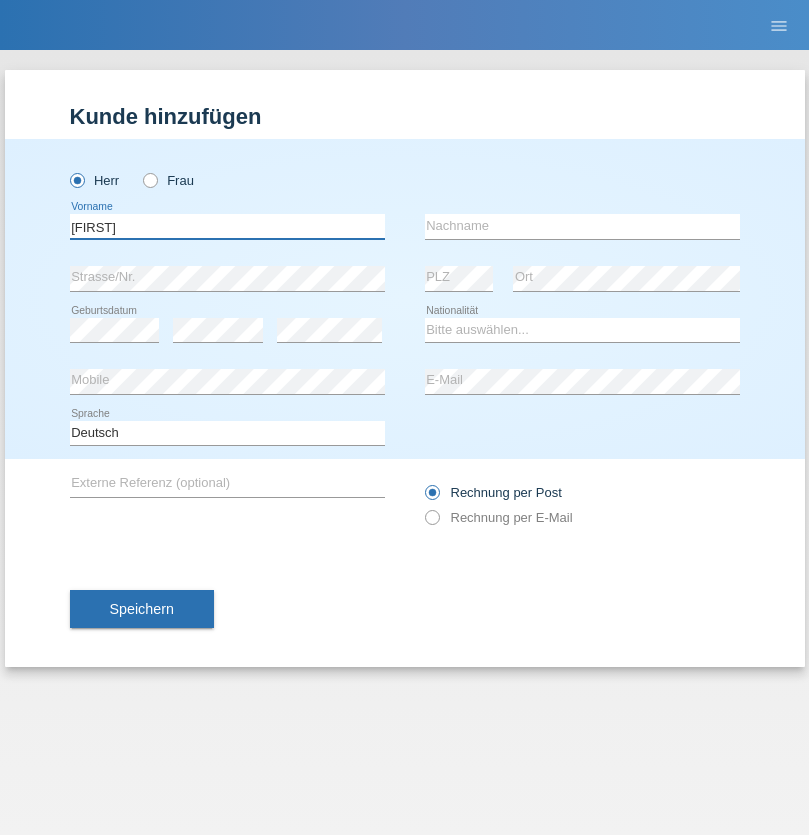 type on "Arkadiusz" 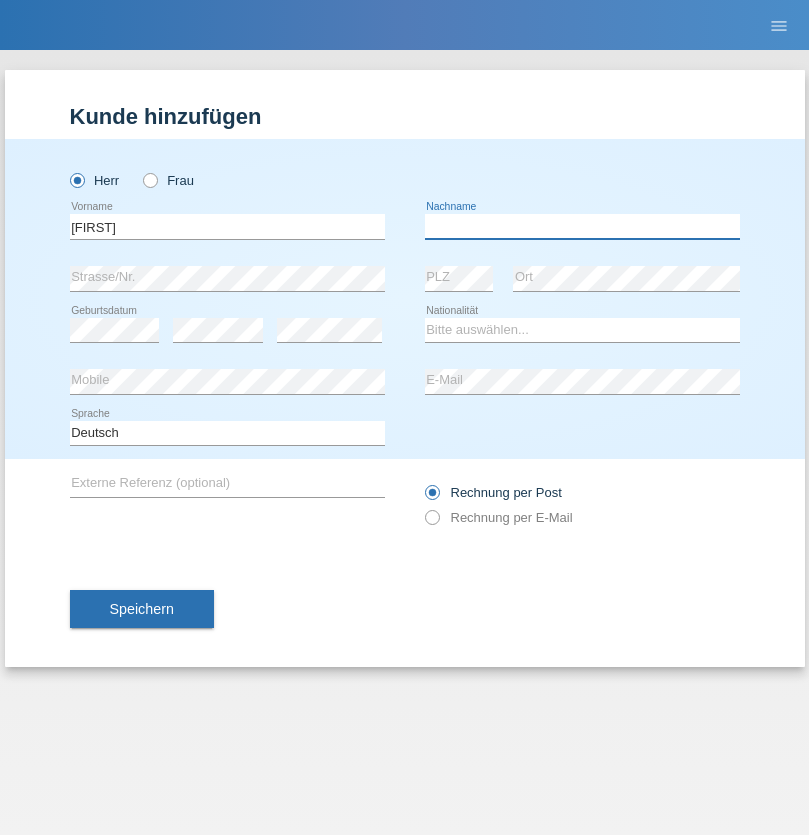 click at bounding box center (582, 226) 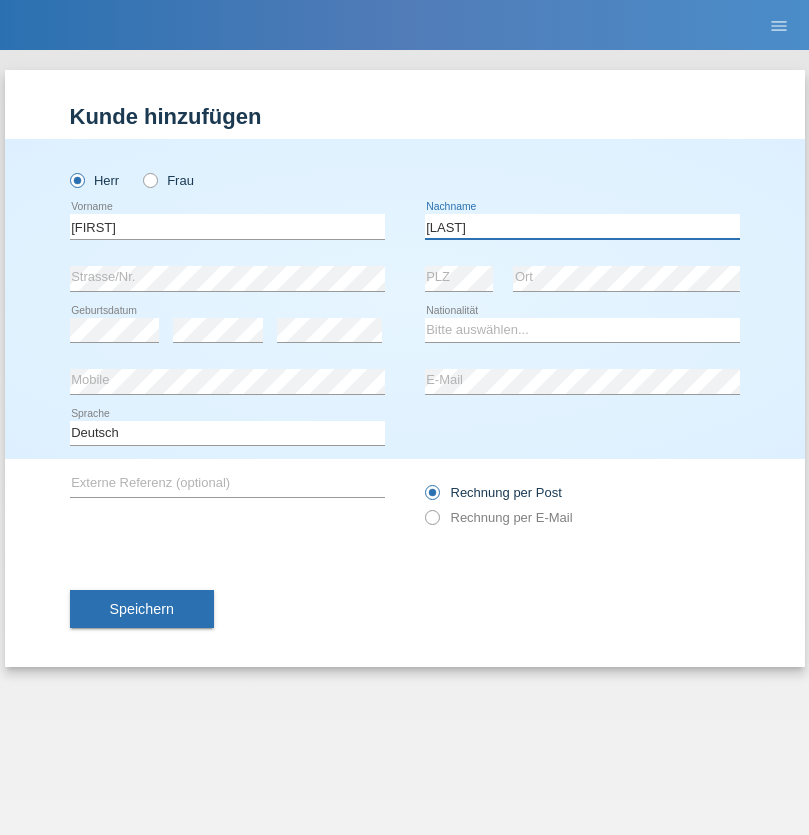 type on "Lukaszewski" 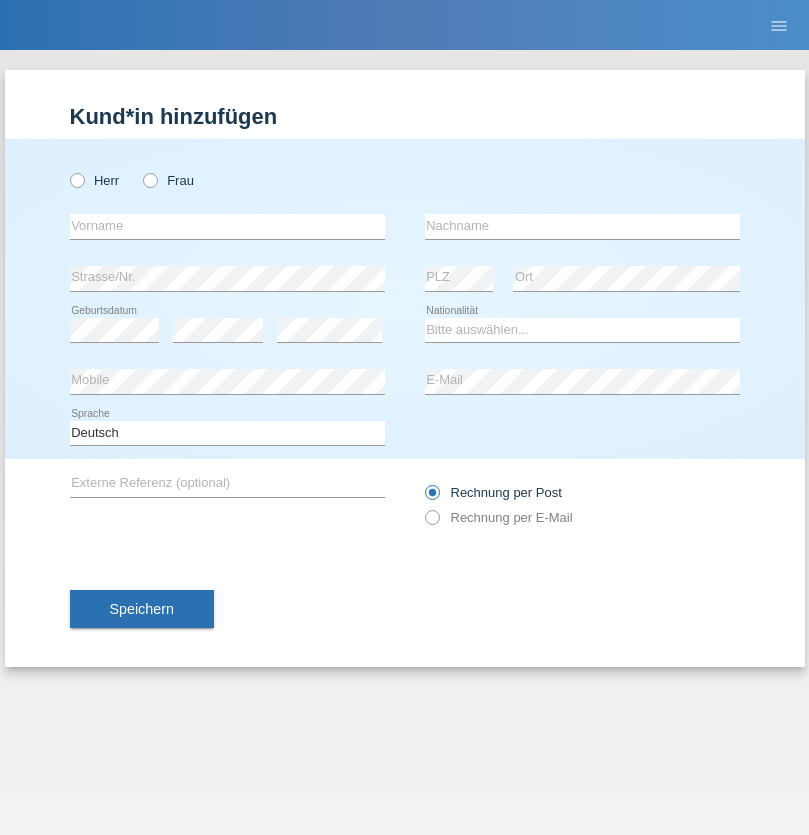 scroll, scrollTop: 0, scrollLeft: 0, axis: both 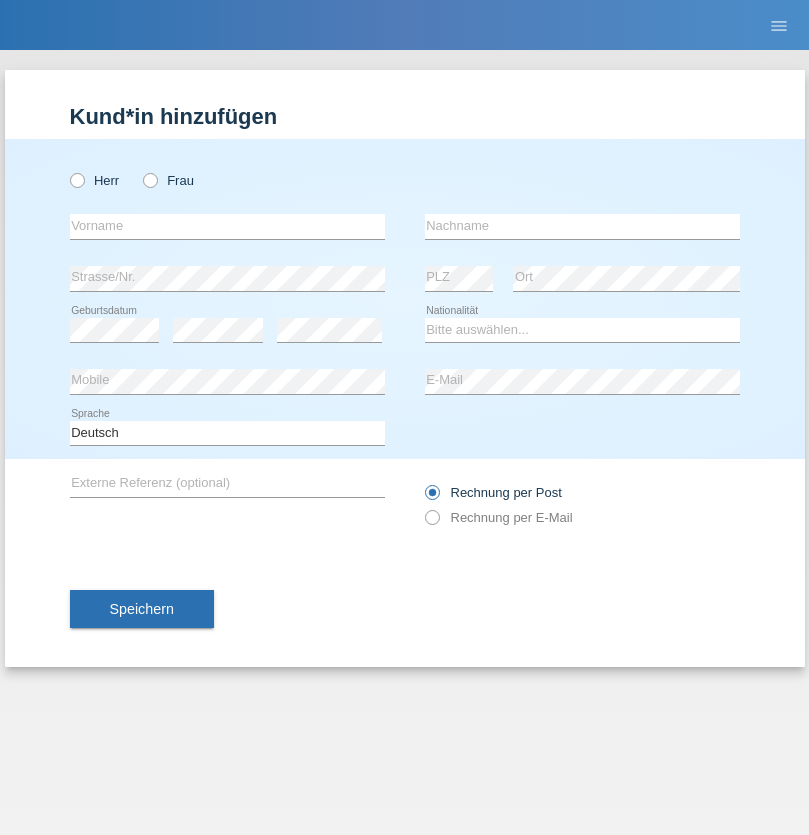 radio on "true" 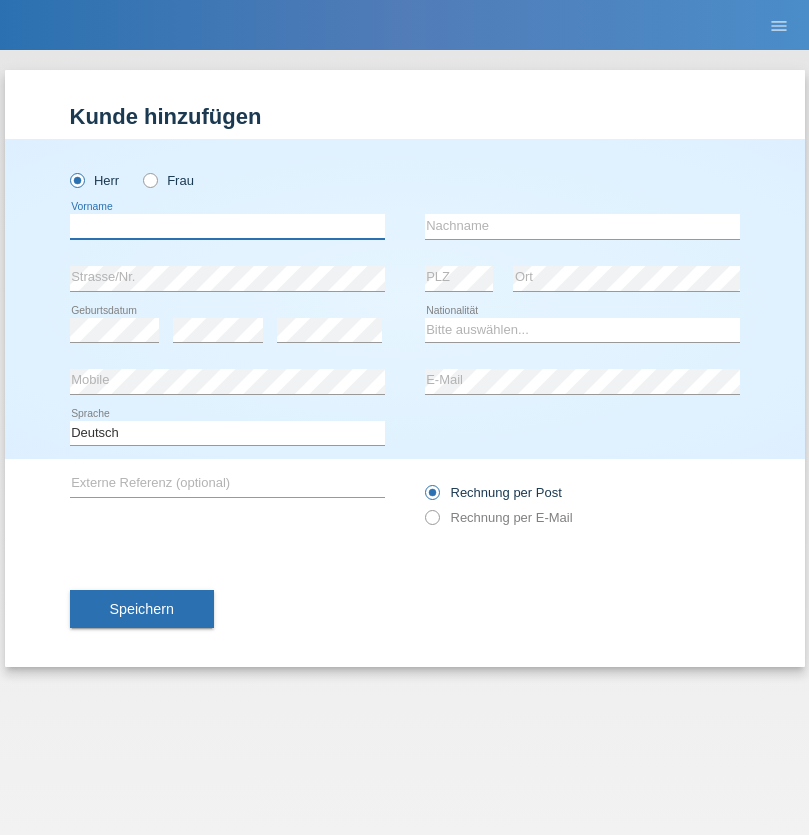 click at bounding box center [227, 226] 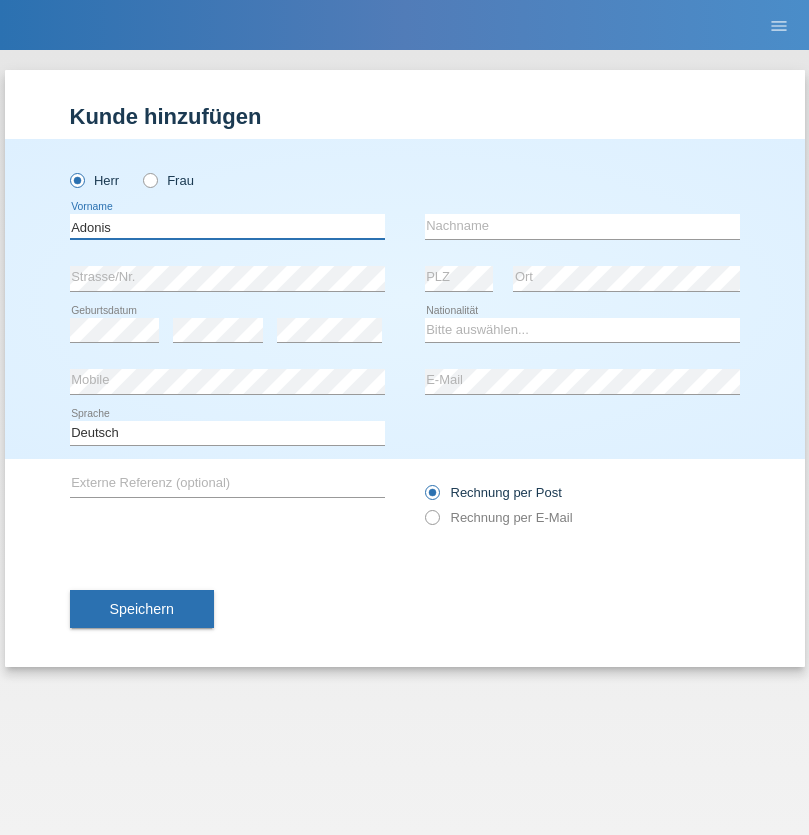 type on "Adonis" 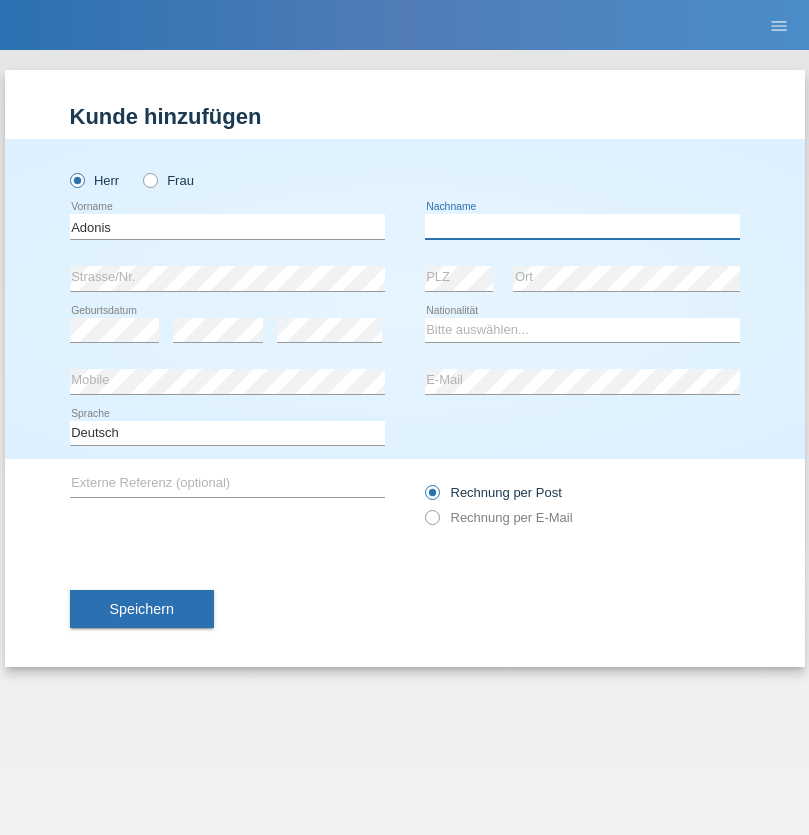 click at bounding box center (582, 226) 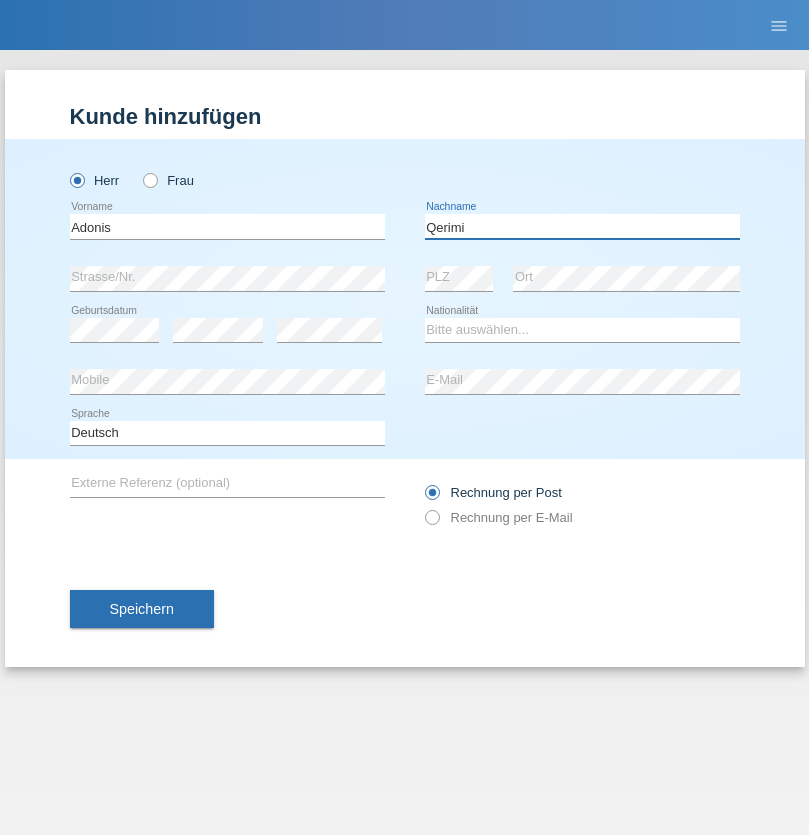 type on "Qerimi" 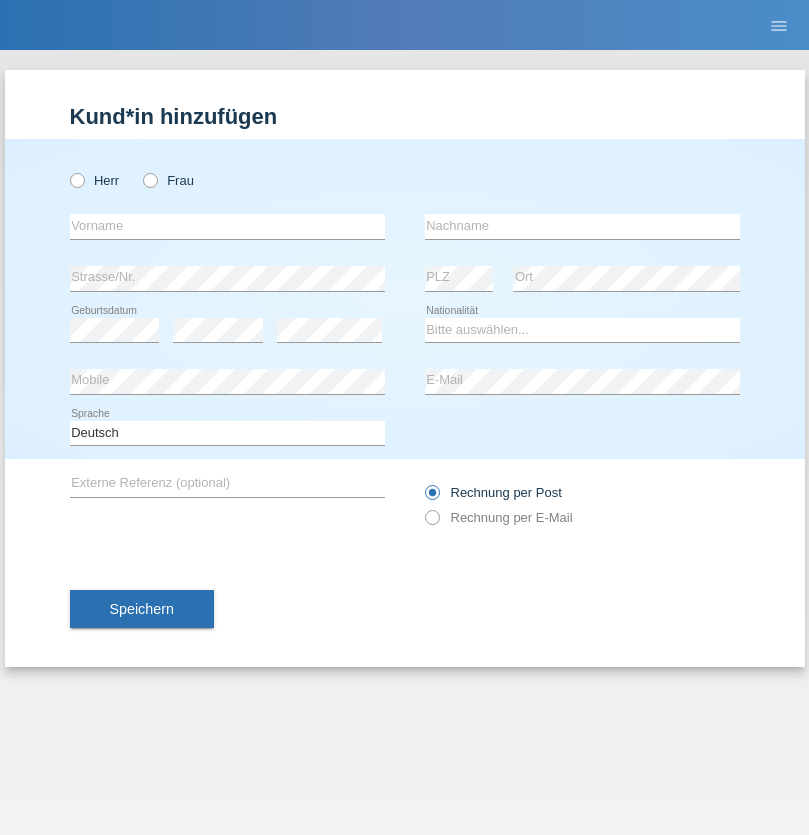 scroll, scrollTop: 0, scrollLeft: 0, axis: both 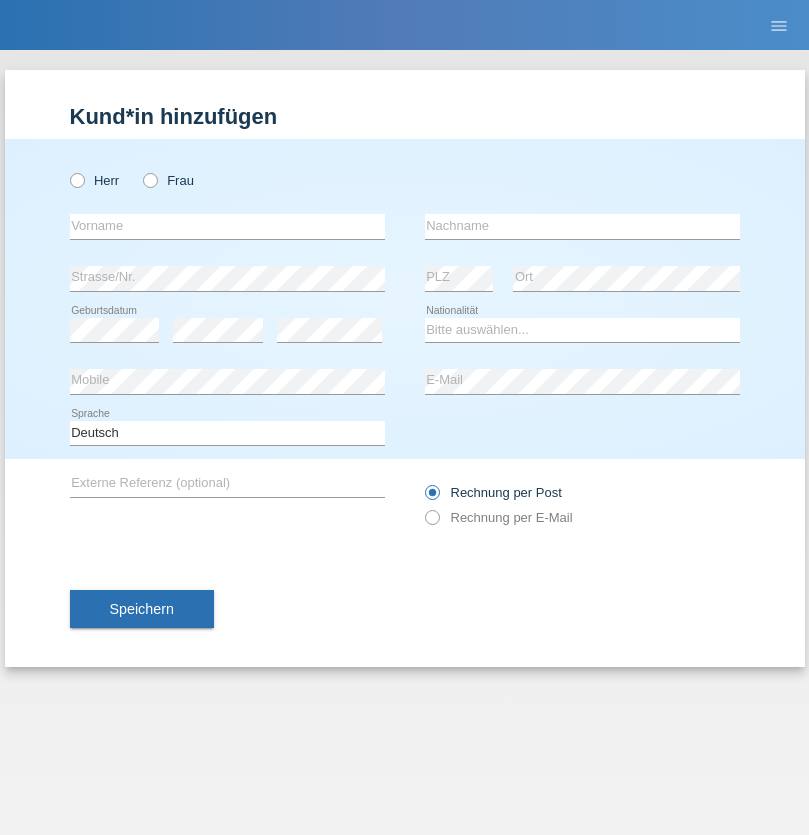 radio on "true" 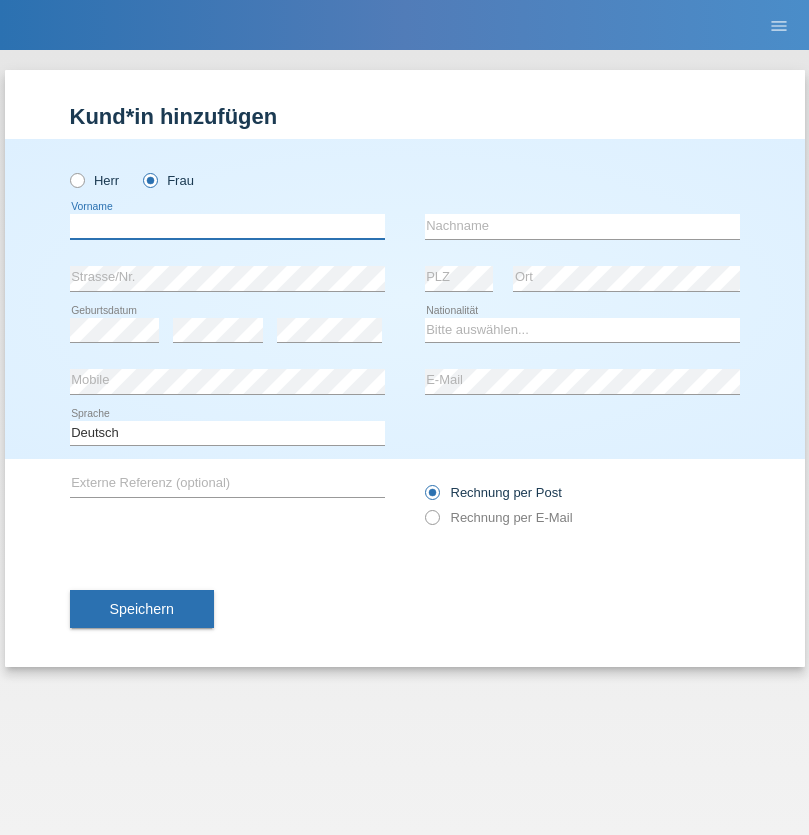 click at bounding box center (227, 226) 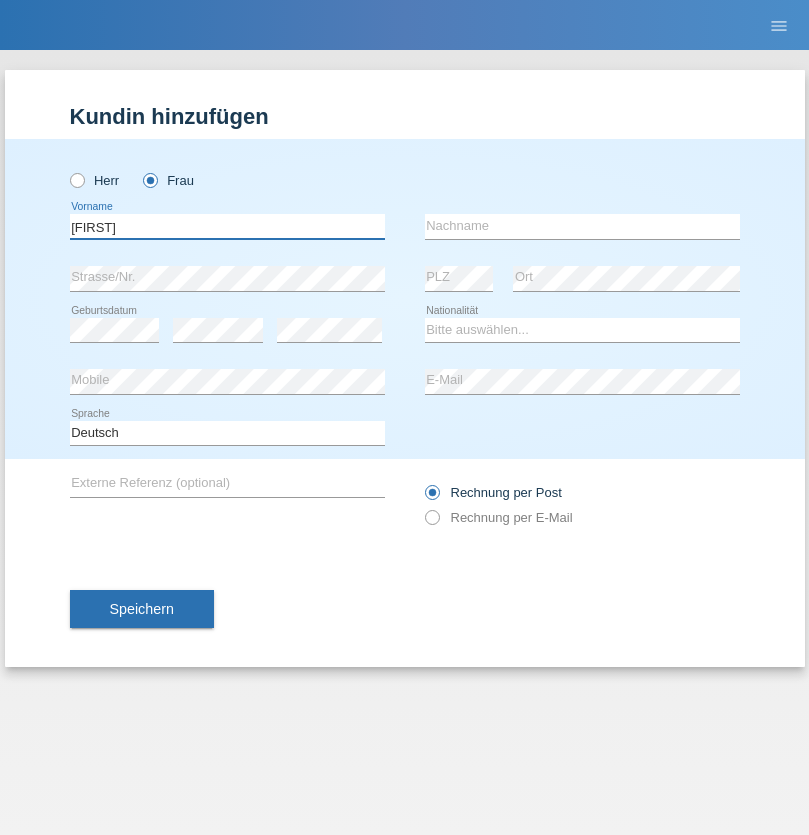 type on "[FIRST]" 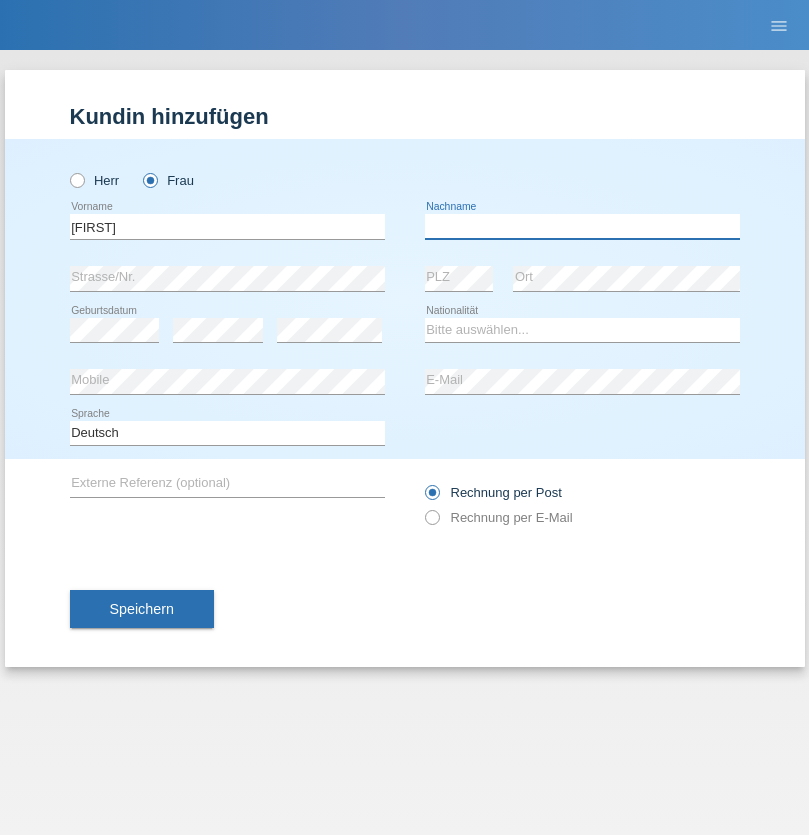 click at bounding box center [582, 226] 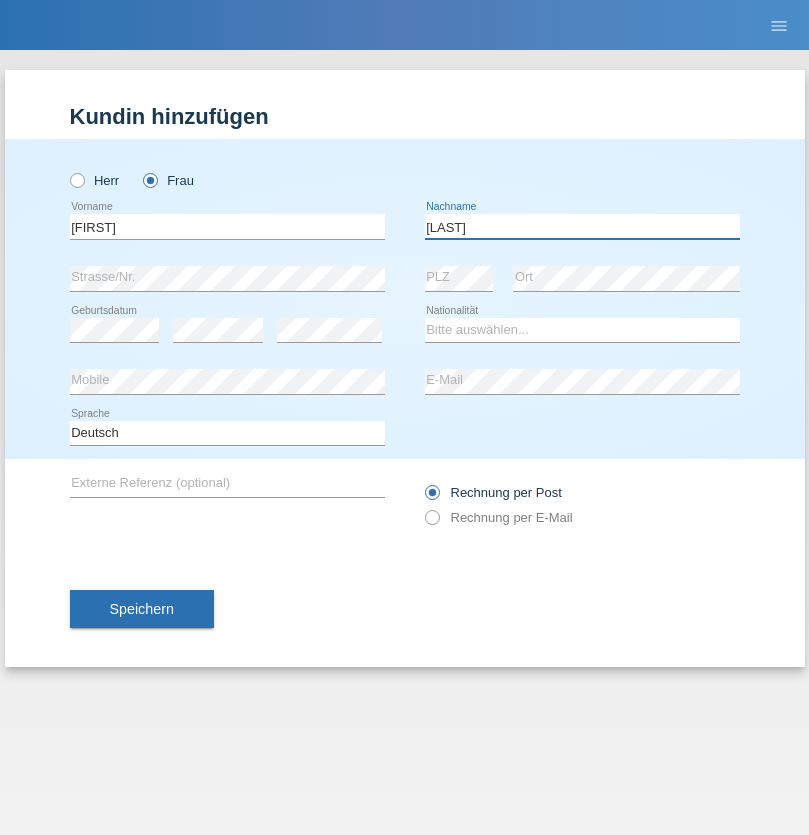 type on "[LAST]" 